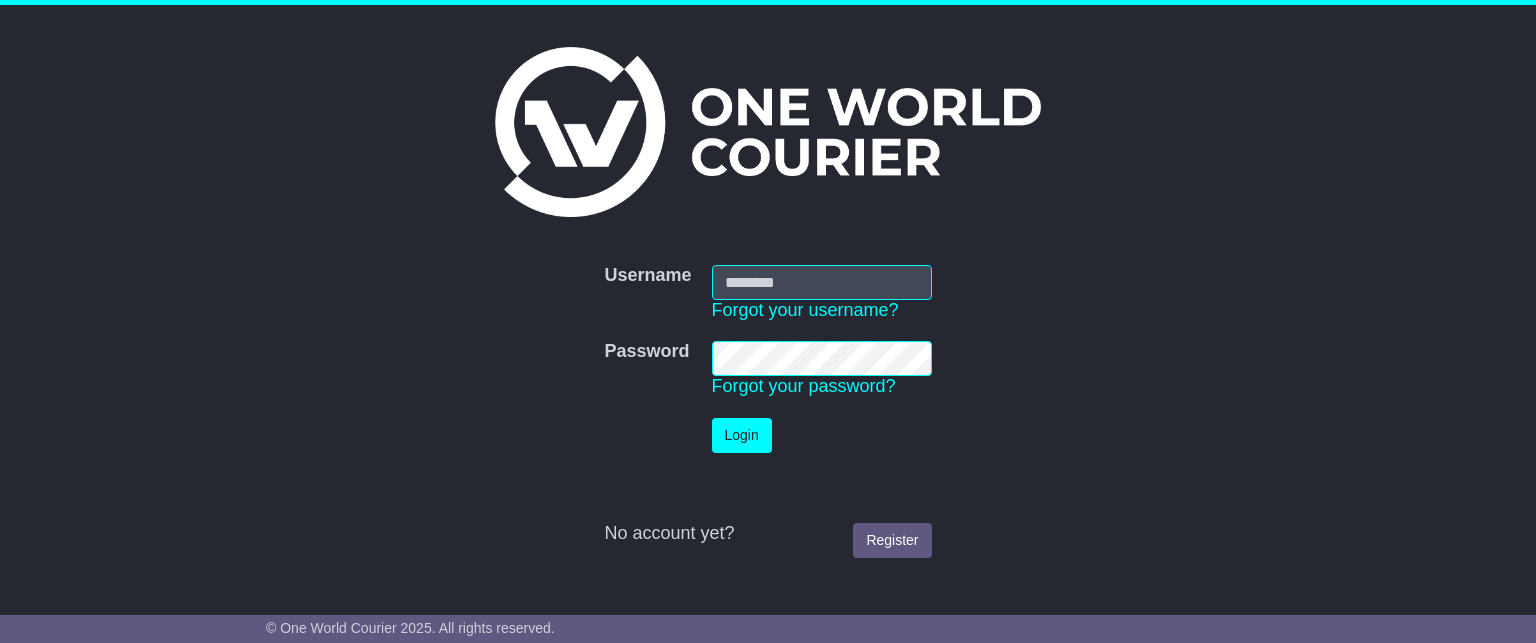 scroll, scrollTop: 0, scrollLeft: 0, axis: both 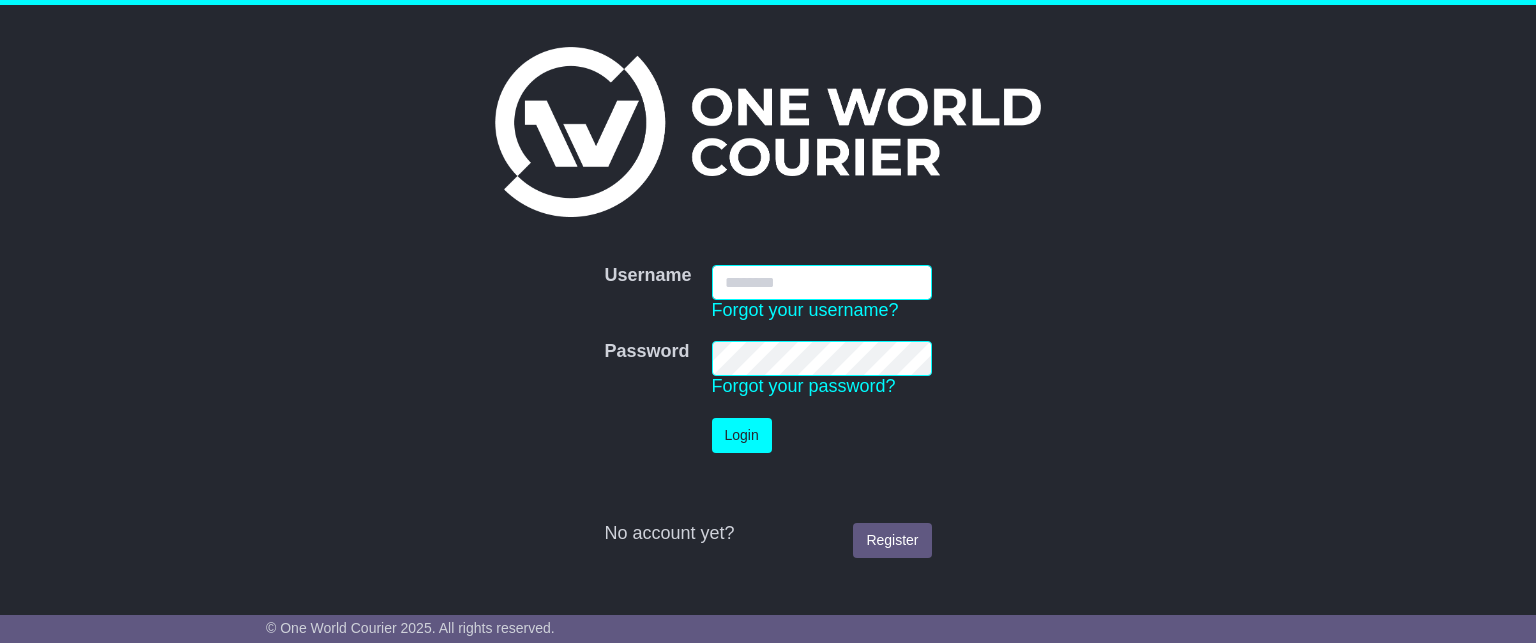 type on "********" 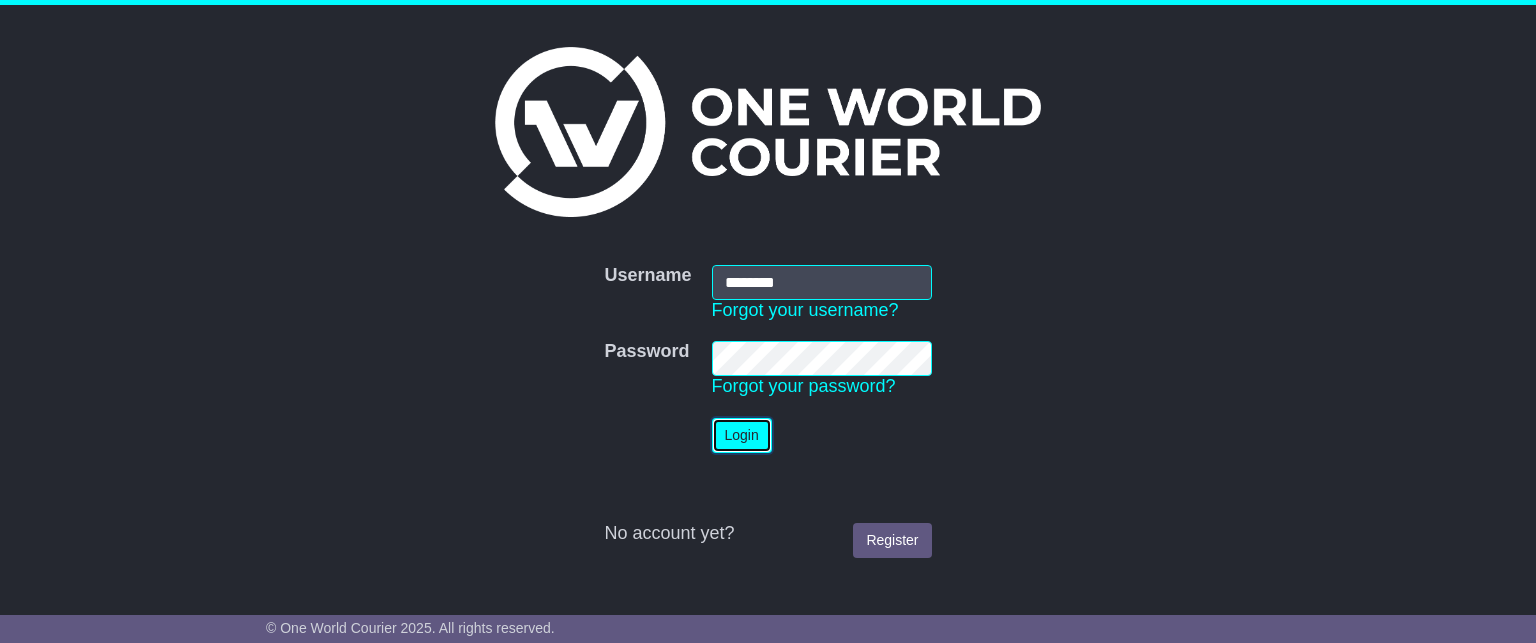 click on "Login" at bounding box center (742, 435) 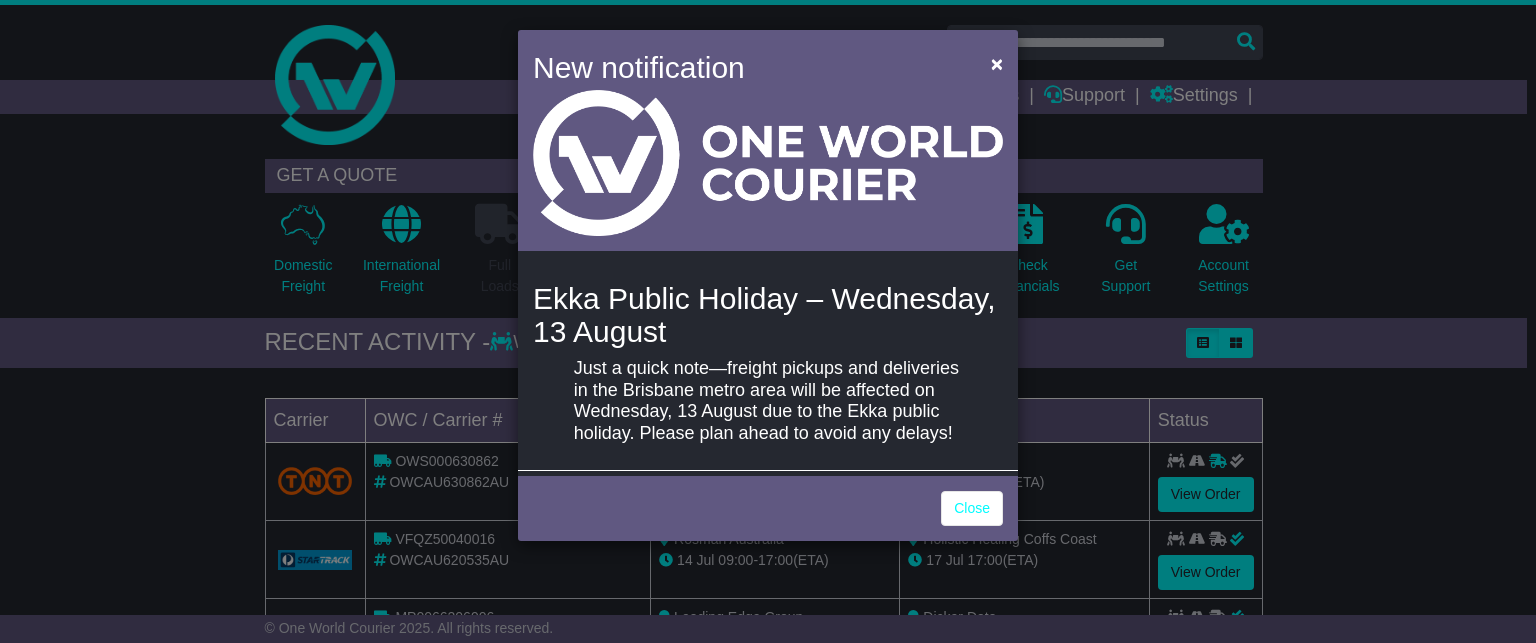 scroll, scrollTop: 0, scrollLeft: 0, axis: both 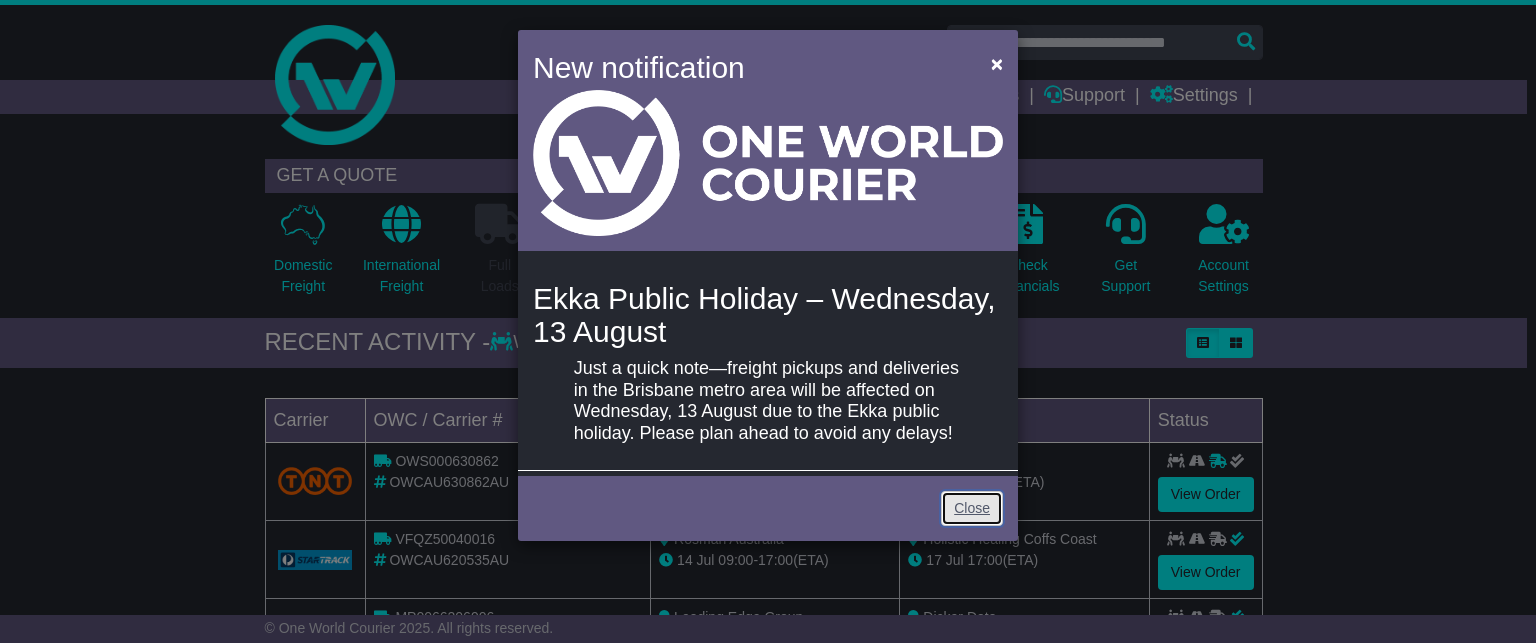 click on "Close" at bounding box center [972, 508] 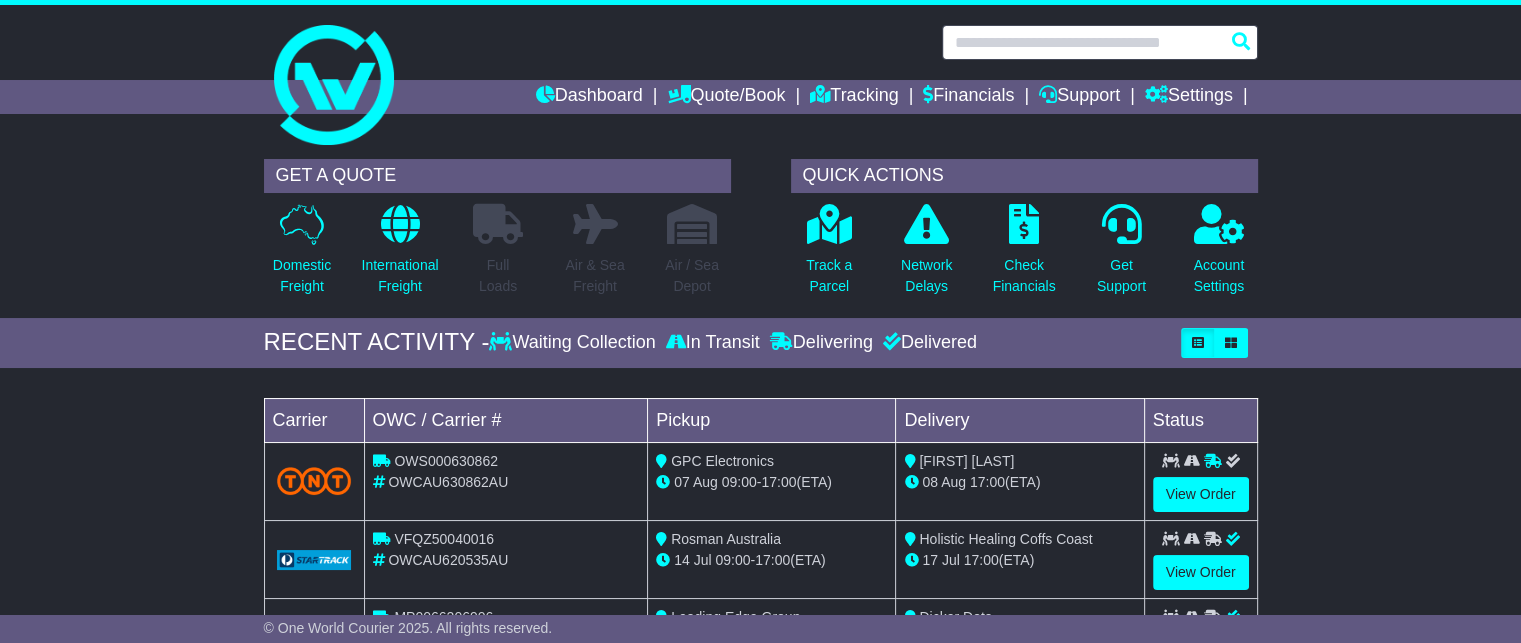 click at bounding box center [1100, 42] 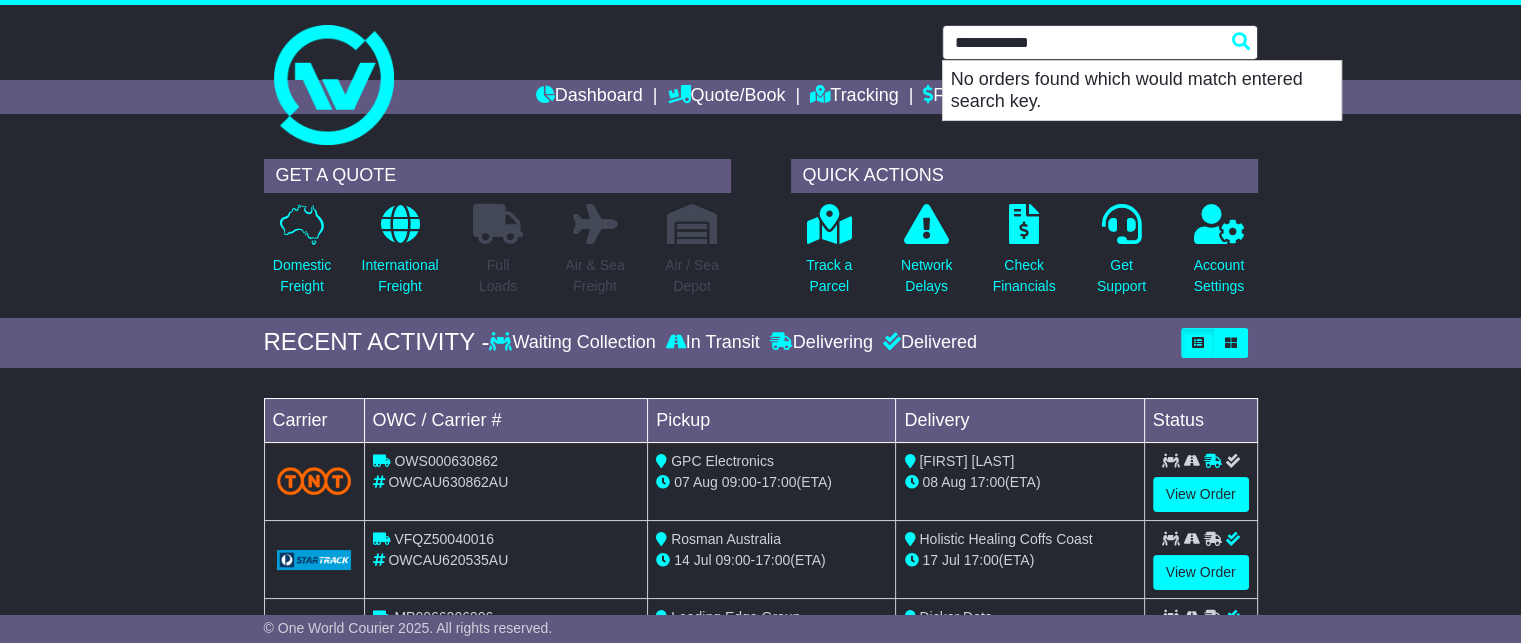 click on "**********" at bounding box center (1100, 42) 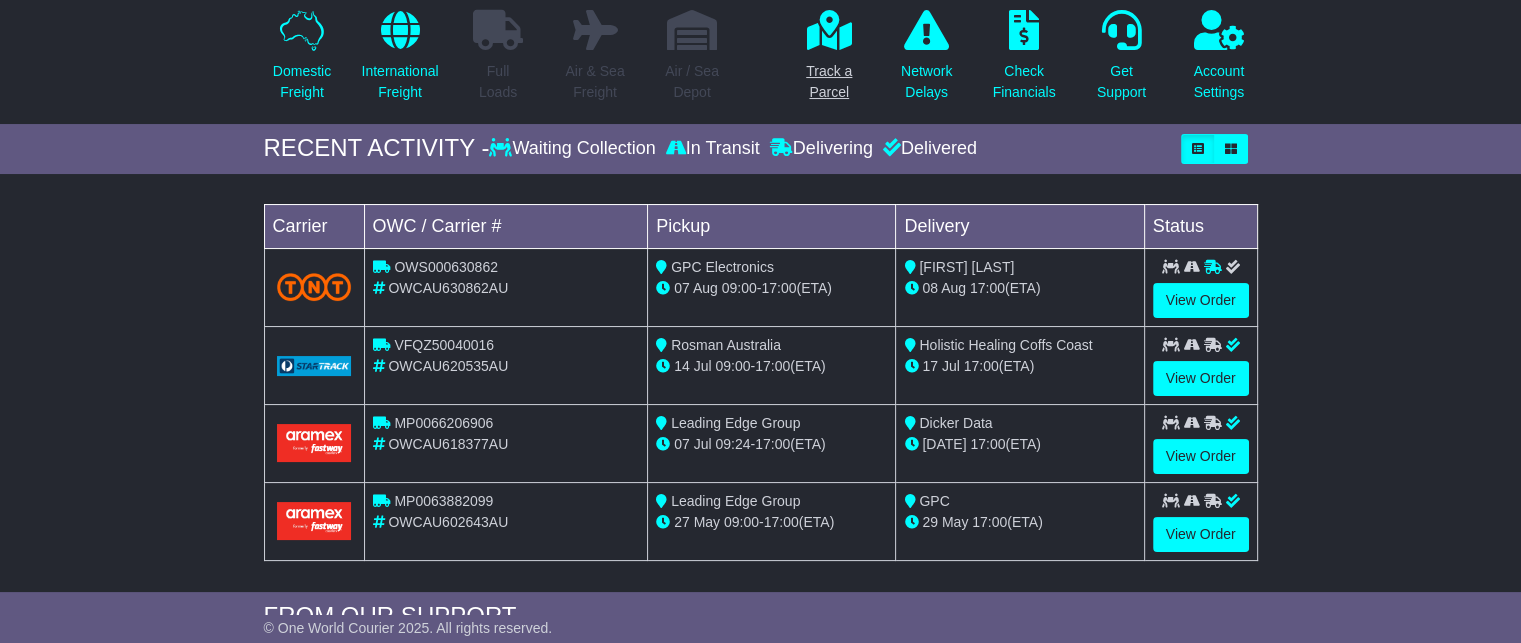 scroll, scrollTop: 0, scrollLeft: 0, axis: both 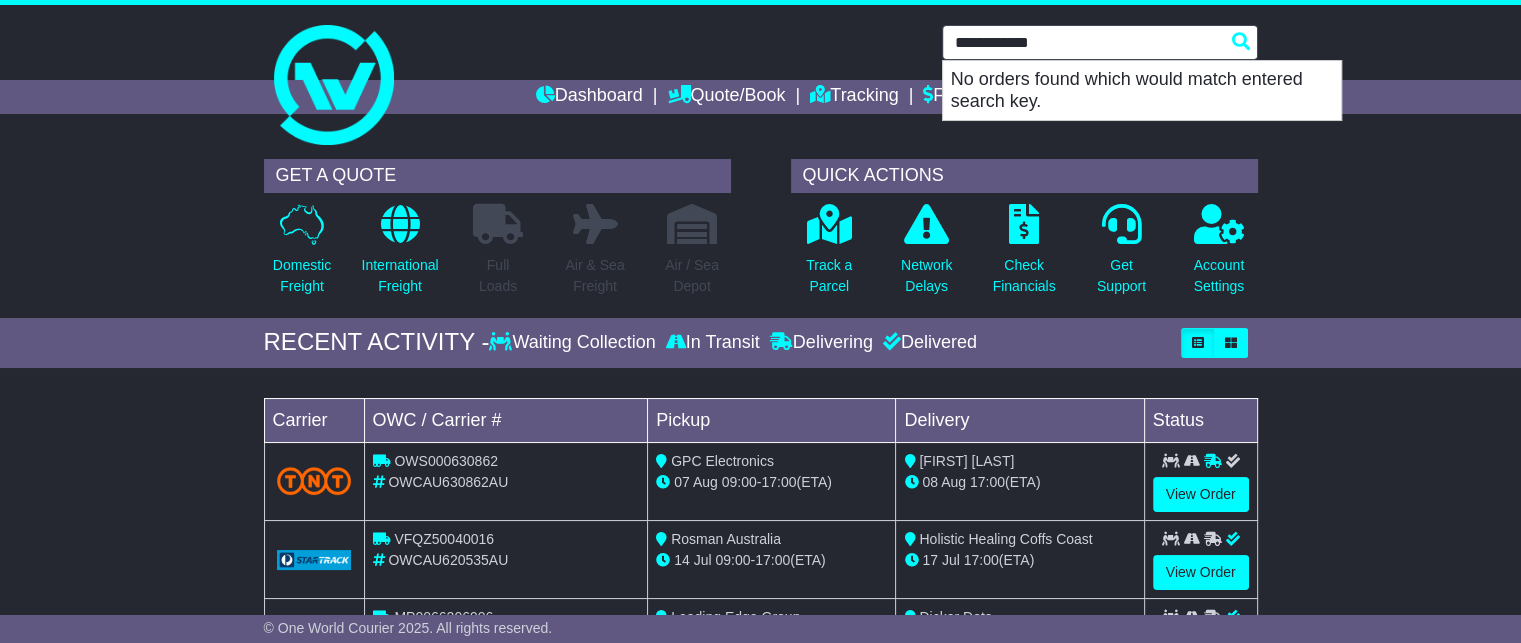 type on "**********" 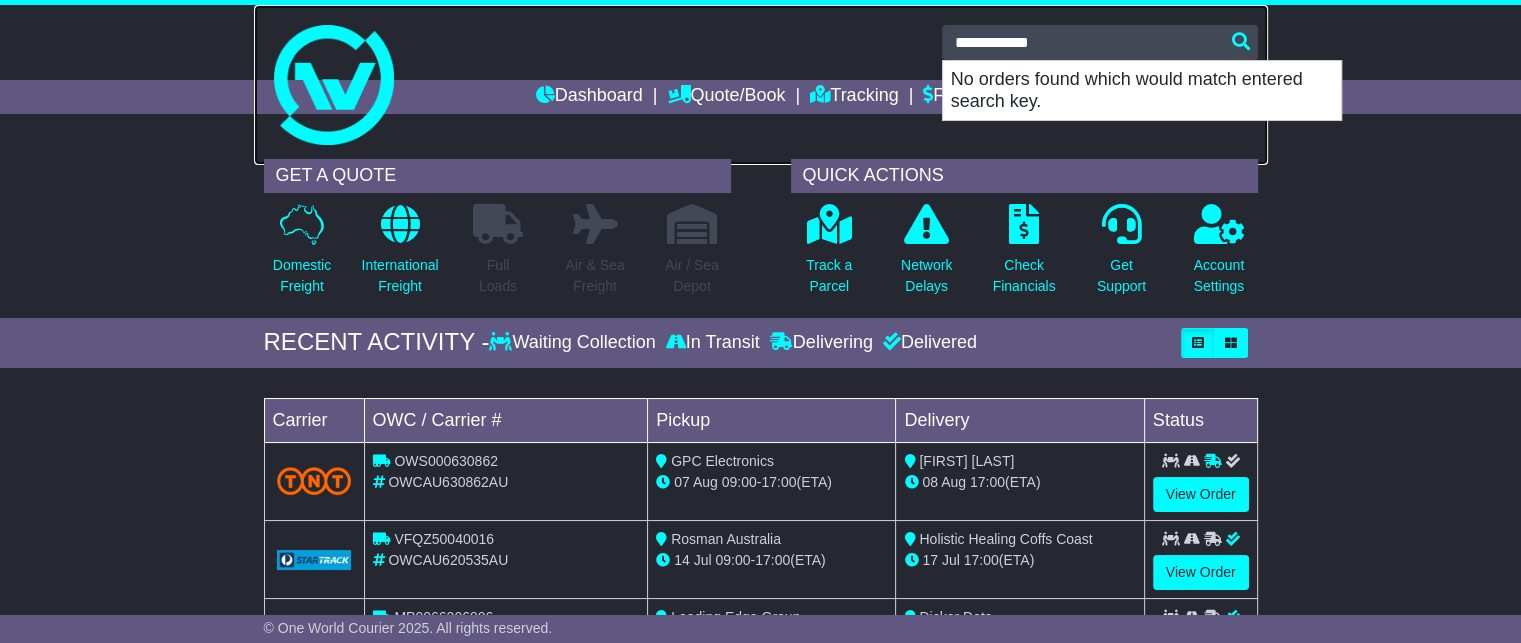 click at bounding box center (761, 85) 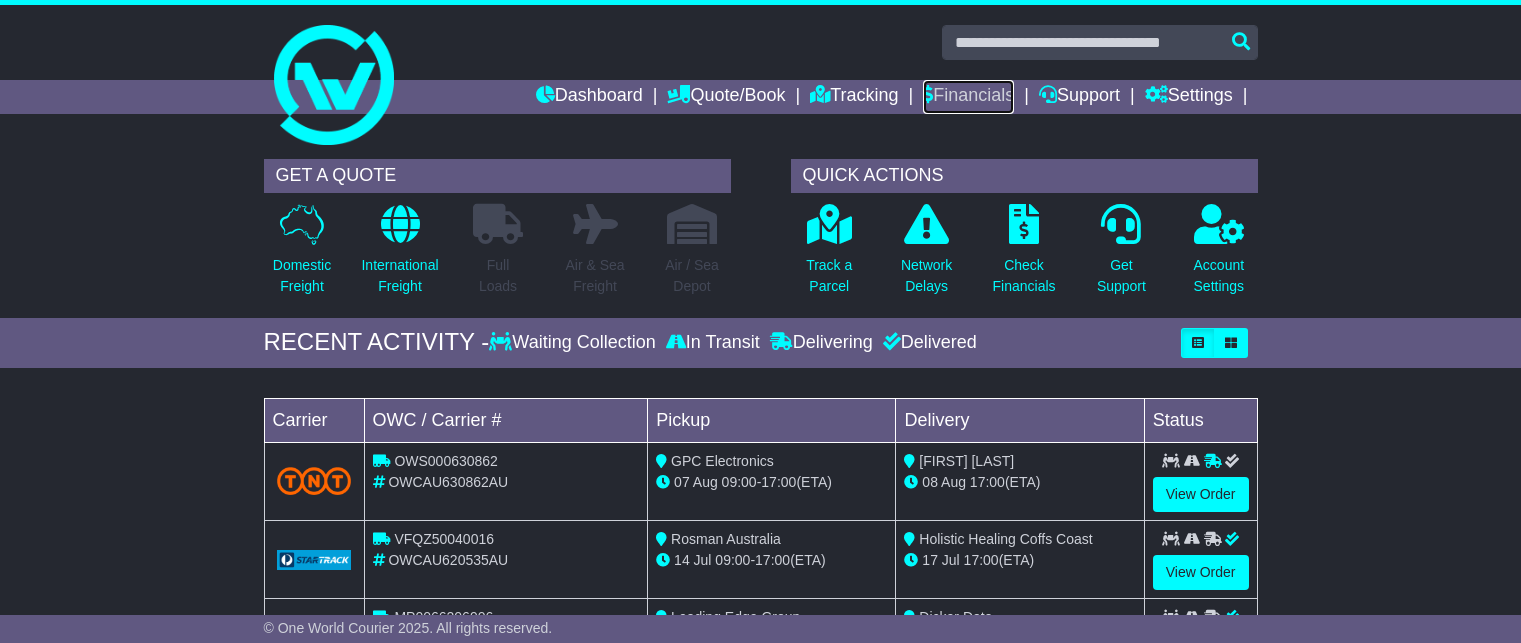 click on "Financials" at bounding box center (968, 97) 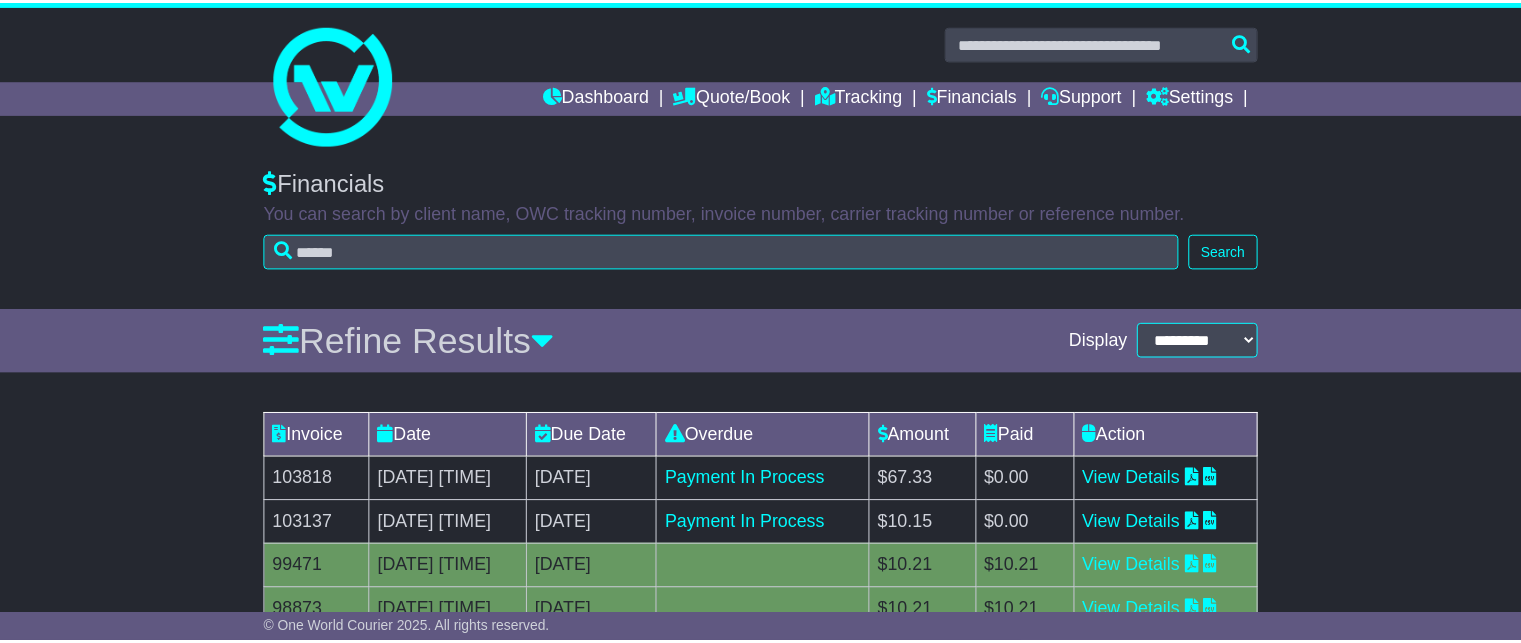 scroll, scrollTop: 0, scrollLeft: 0, axis: both 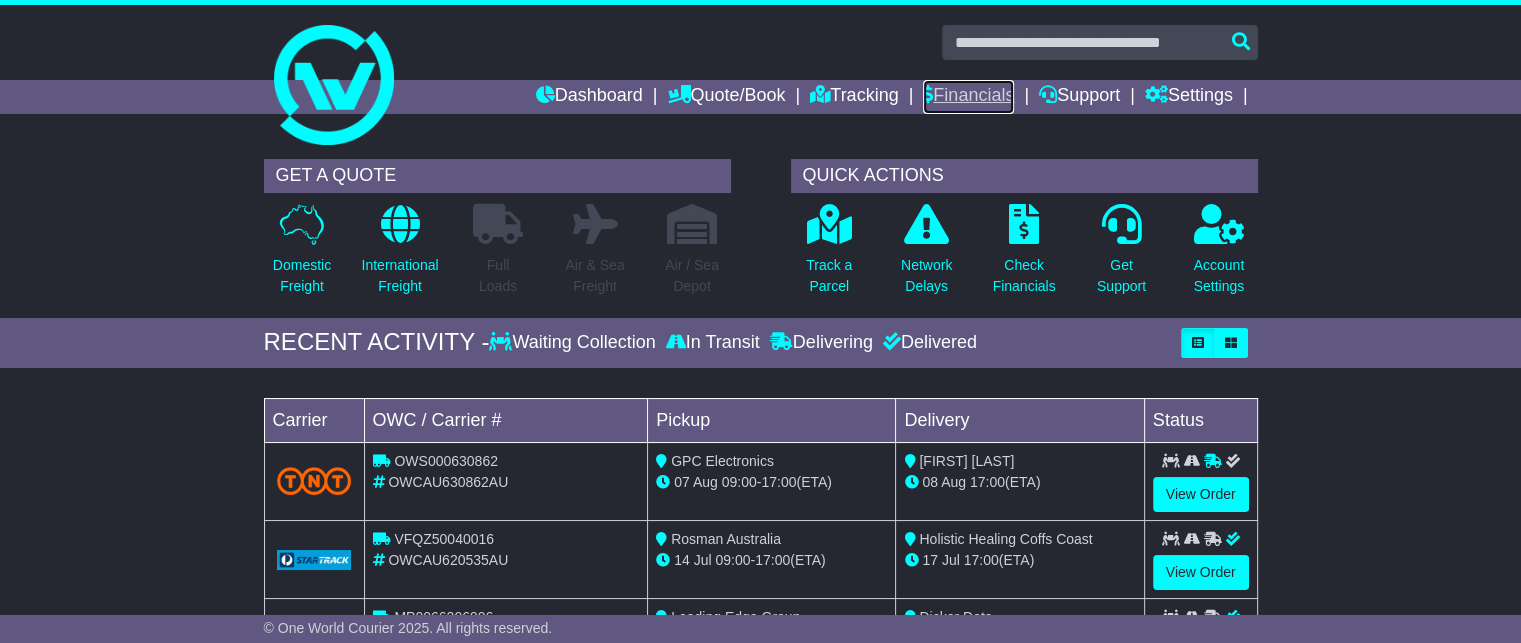 click on "Financials" at bounding box center (968, 97) 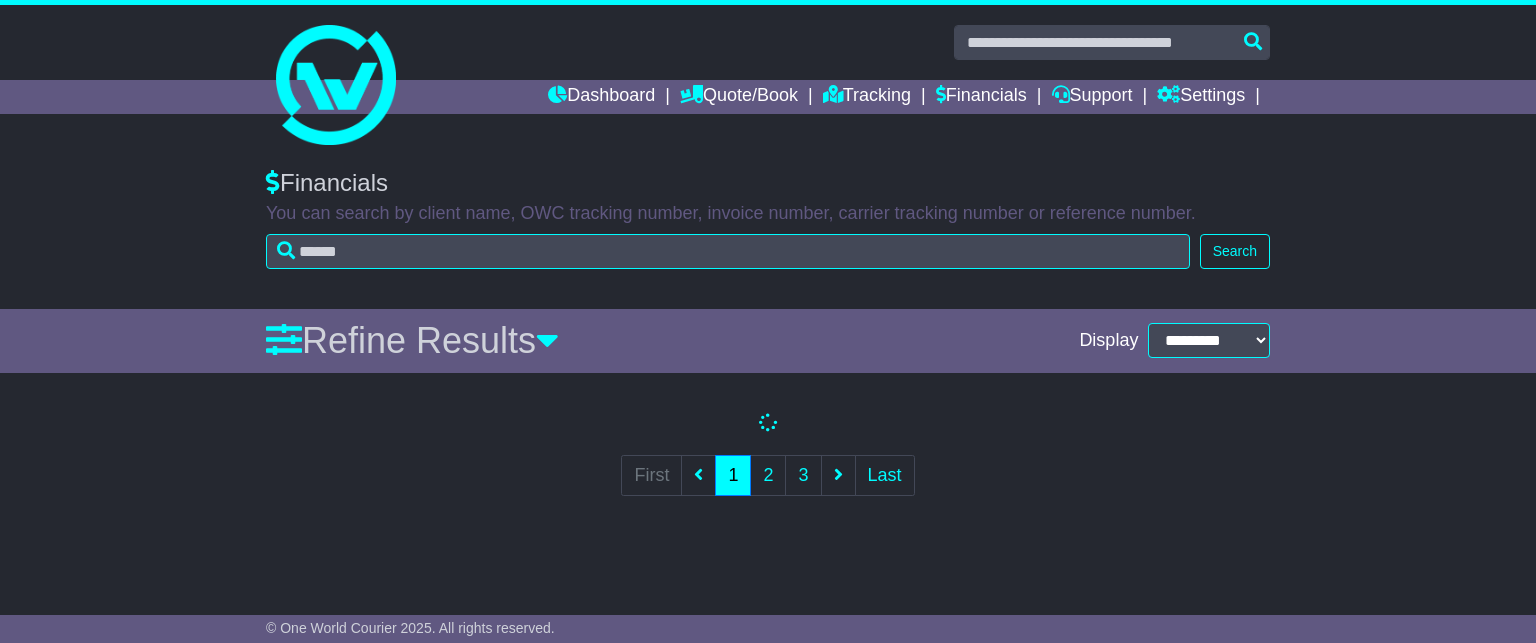 scroll, scrollTop: 0, scrollLeft: 0, axis: both 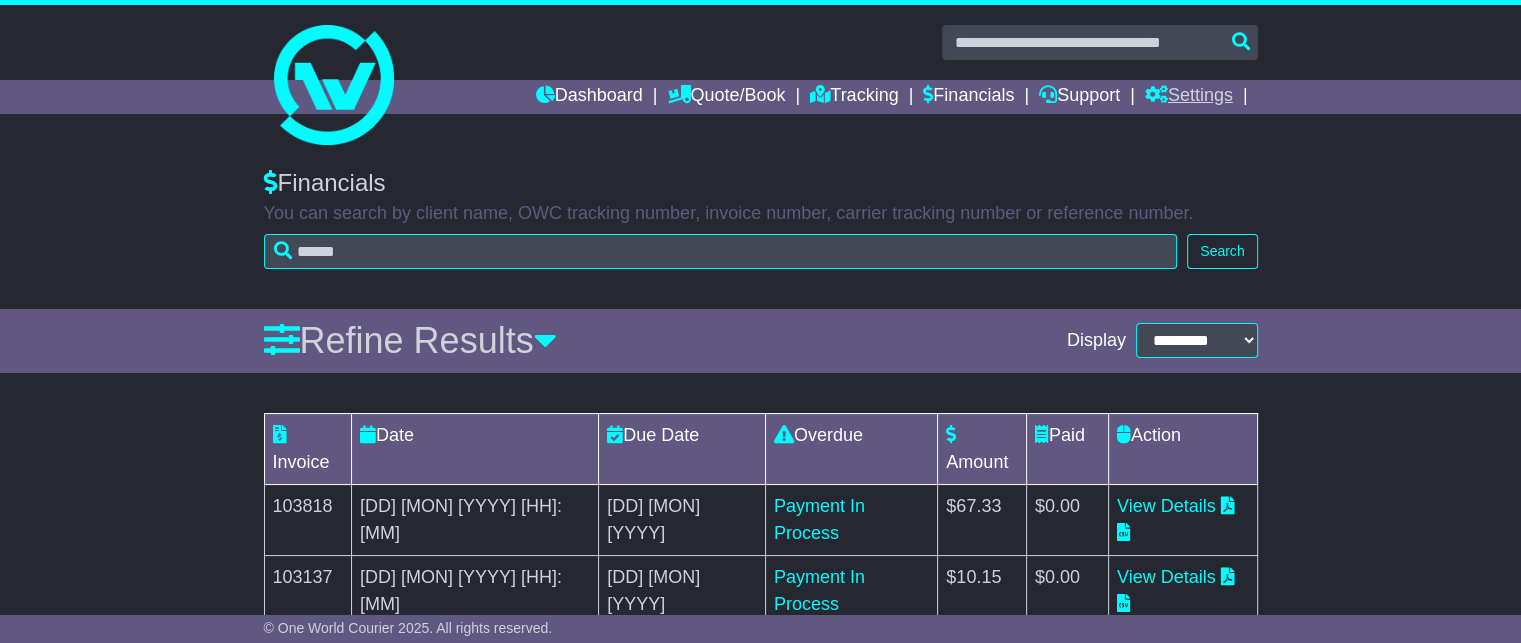 click on "Settings" at bounding box center [1189, 97] 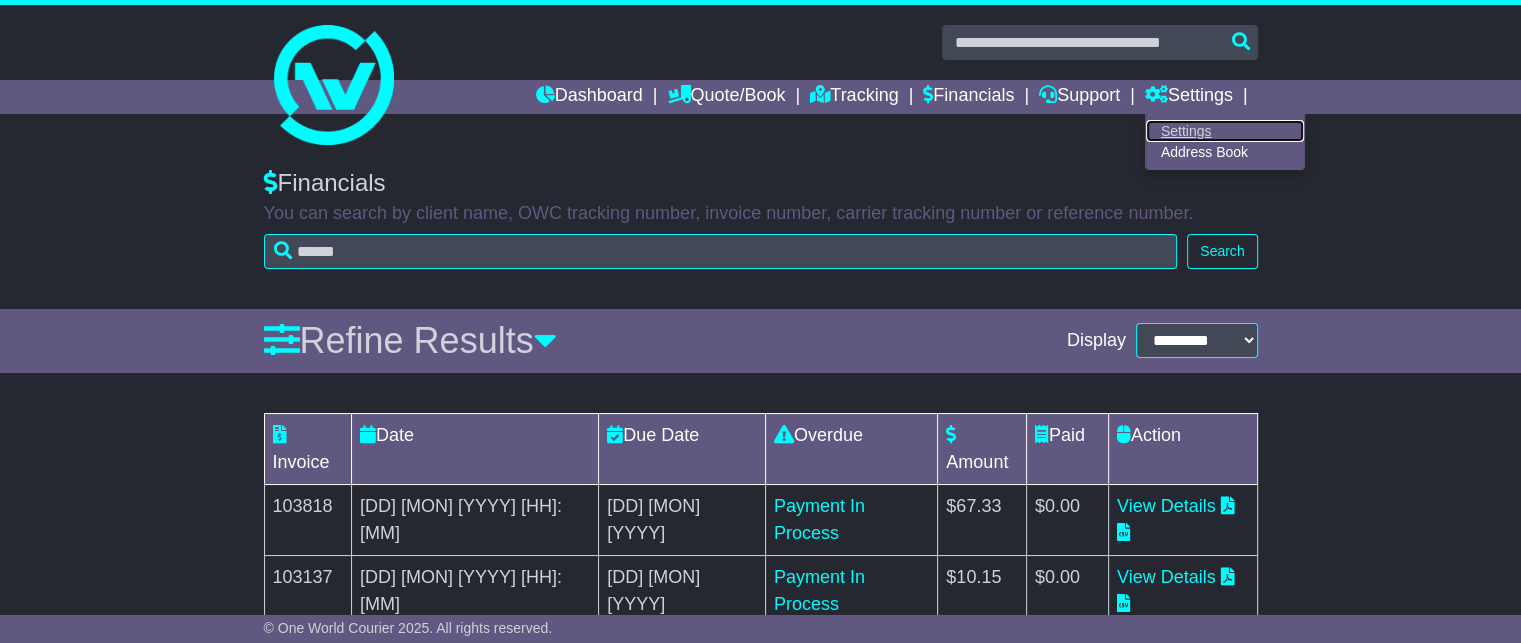 click on "Settings" at bounding box center (1225, 131) 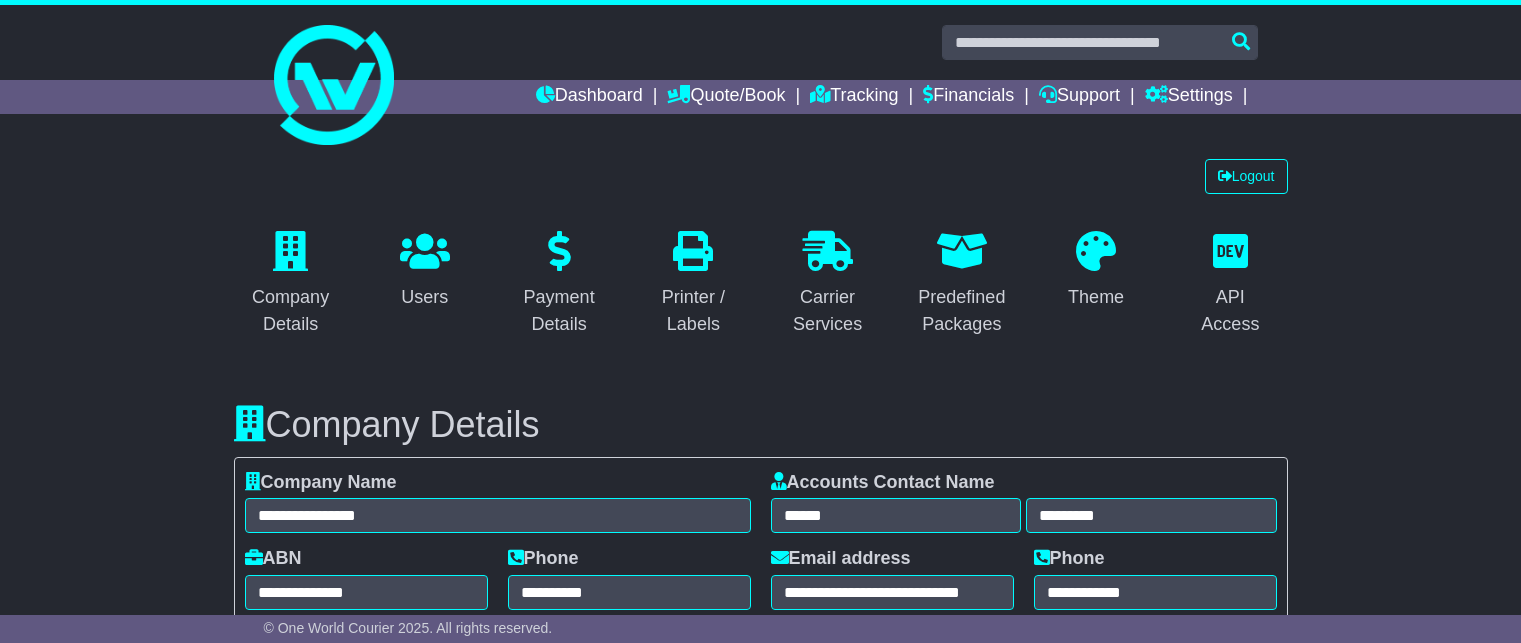 select on "**********" 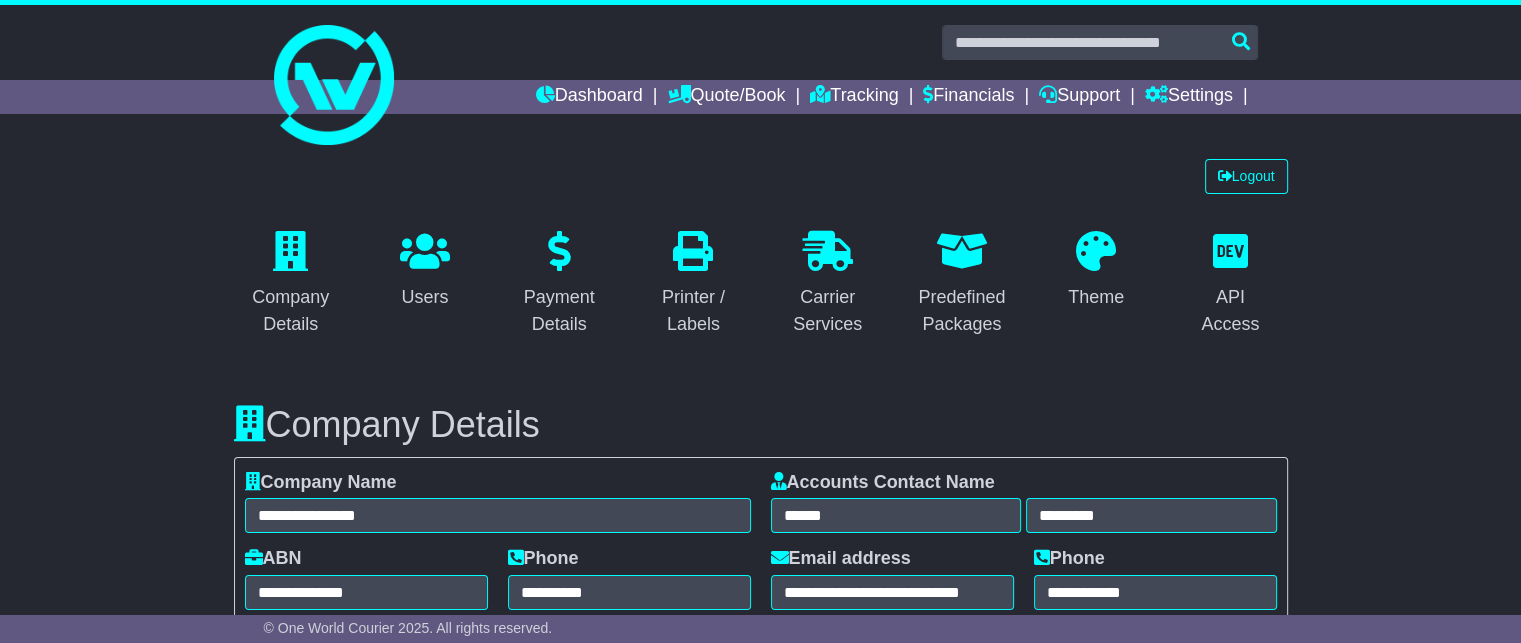 scroll, scrollTop: 0, scrollLeft: 0, axis: both 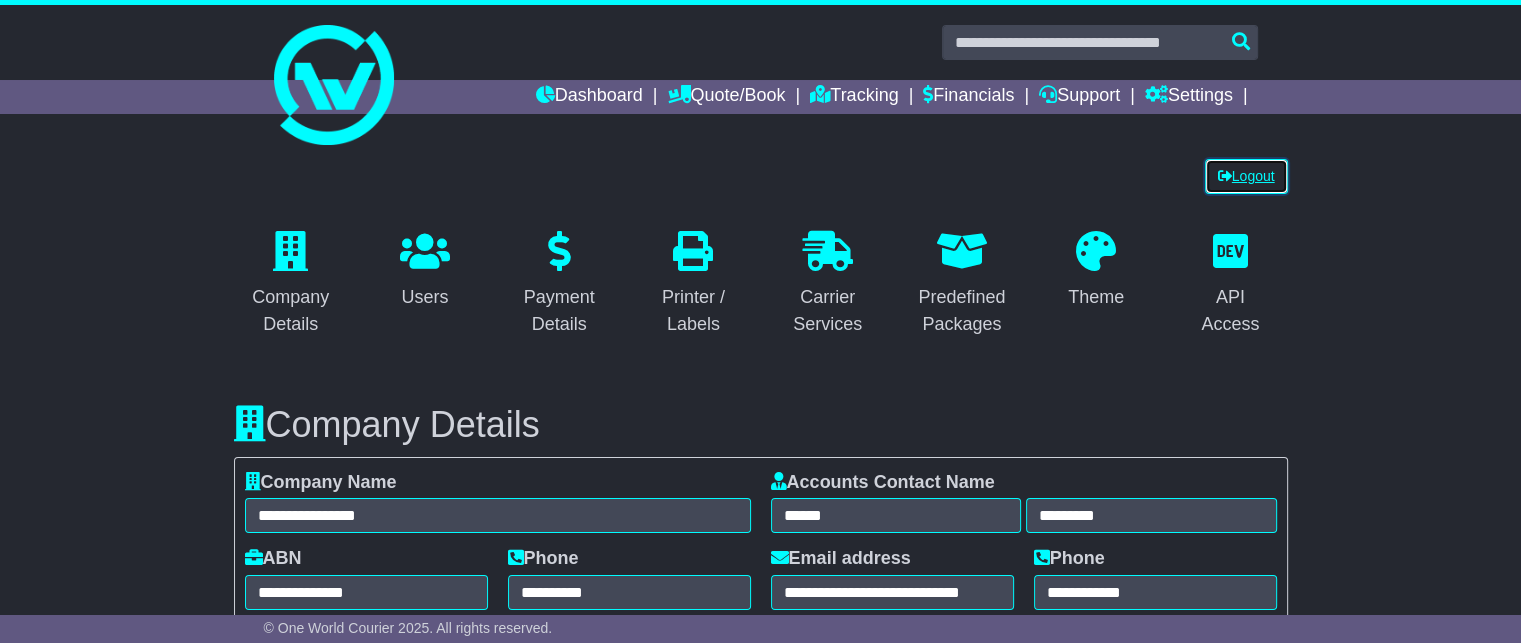 click on "Logout" at bounding box center (1246, 176) 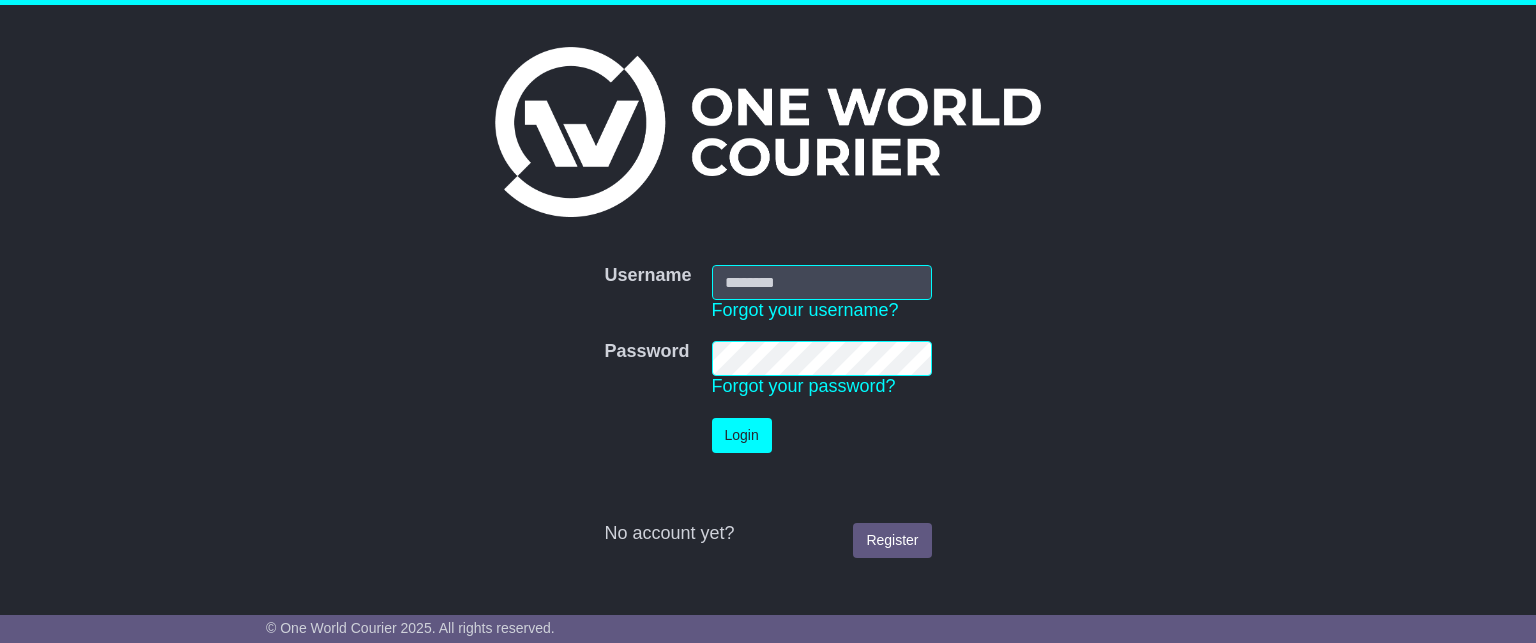 scroll, scrollTop: 0, scrollLeft: 0, axis: both 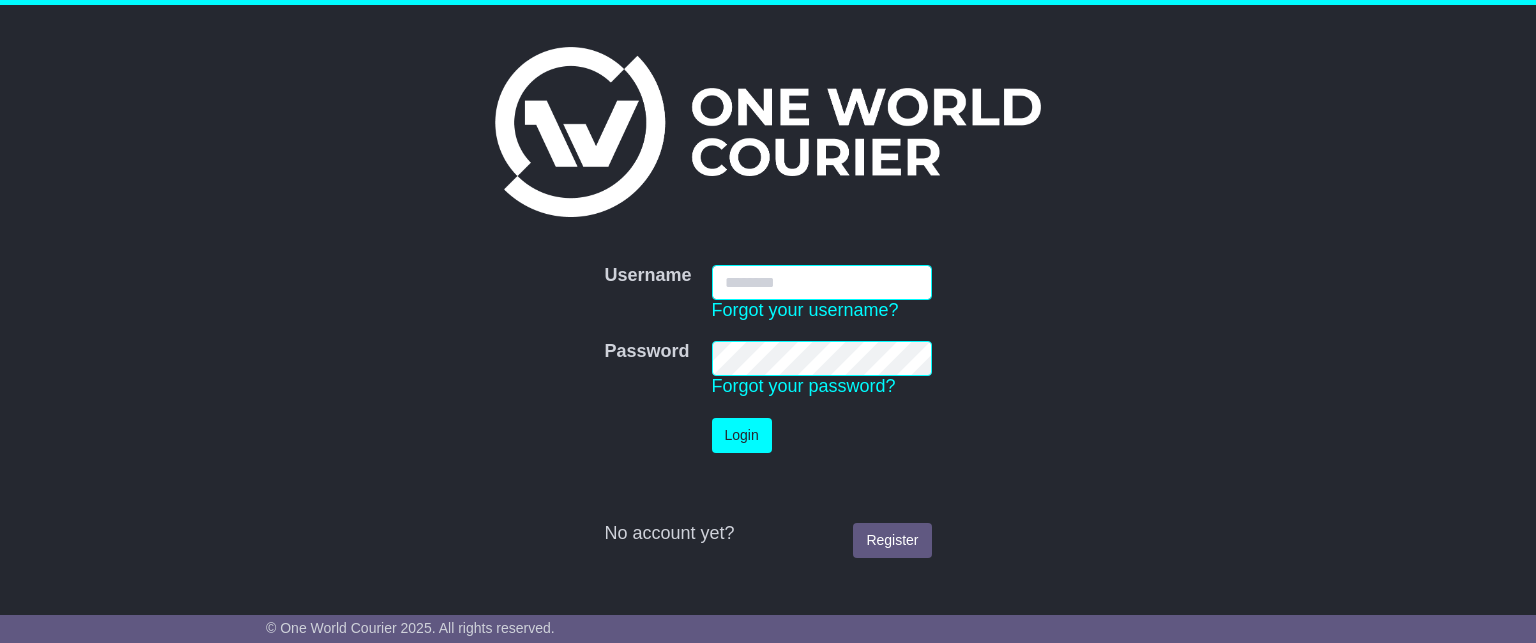 type on "**********" 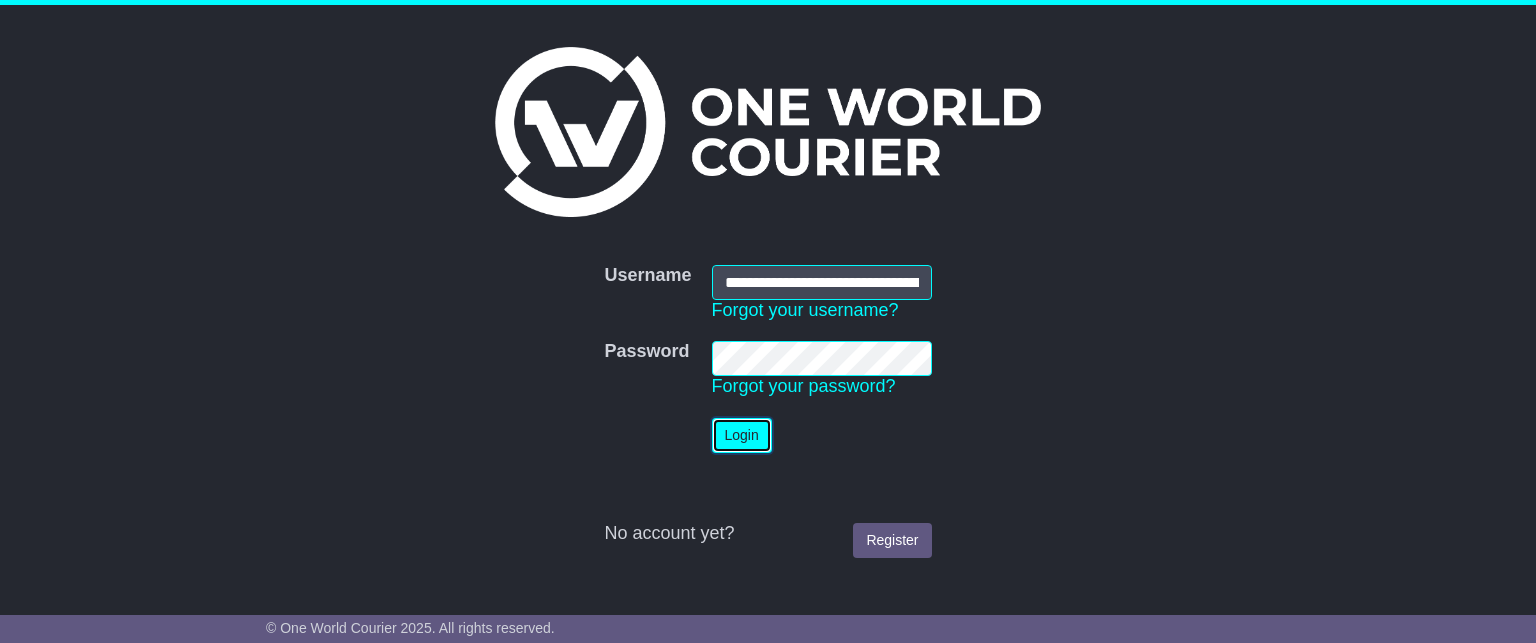 click on "Login" at bounding box center (742, 435) 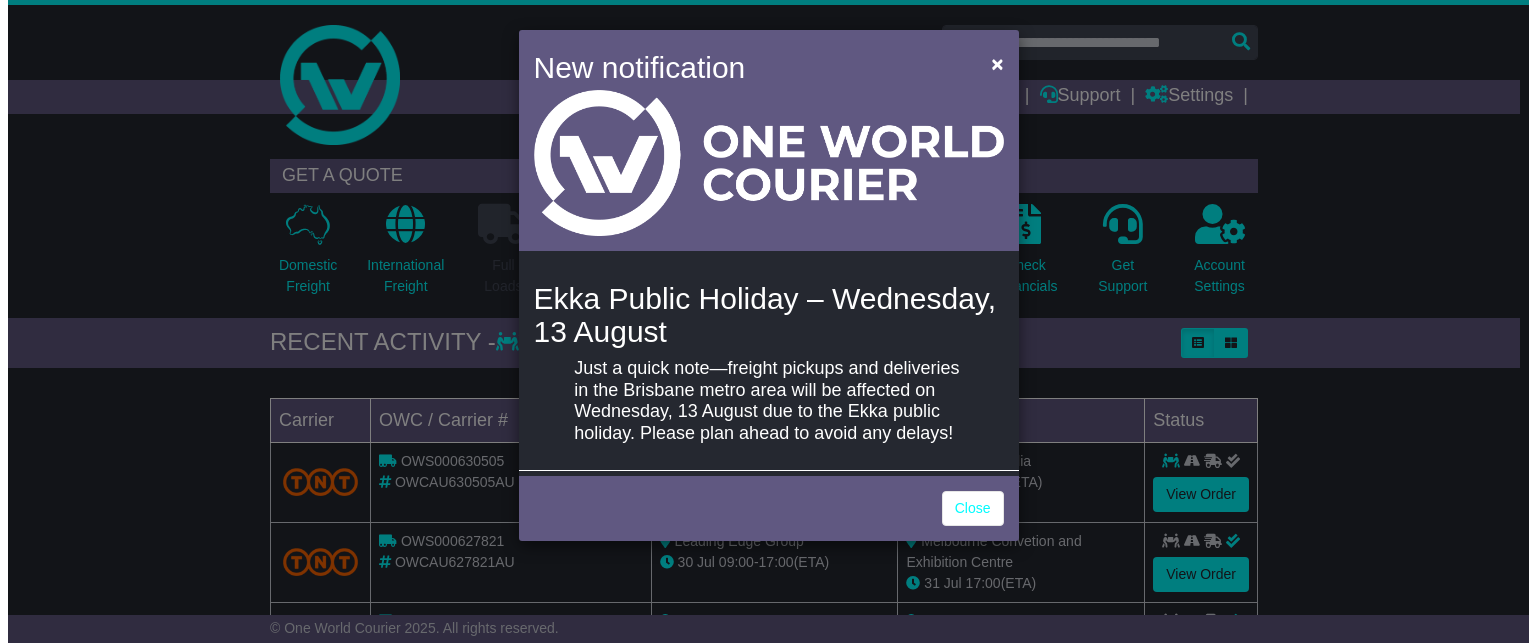scroll, scrollTop: 0, scrollLeft: 0, axis: both 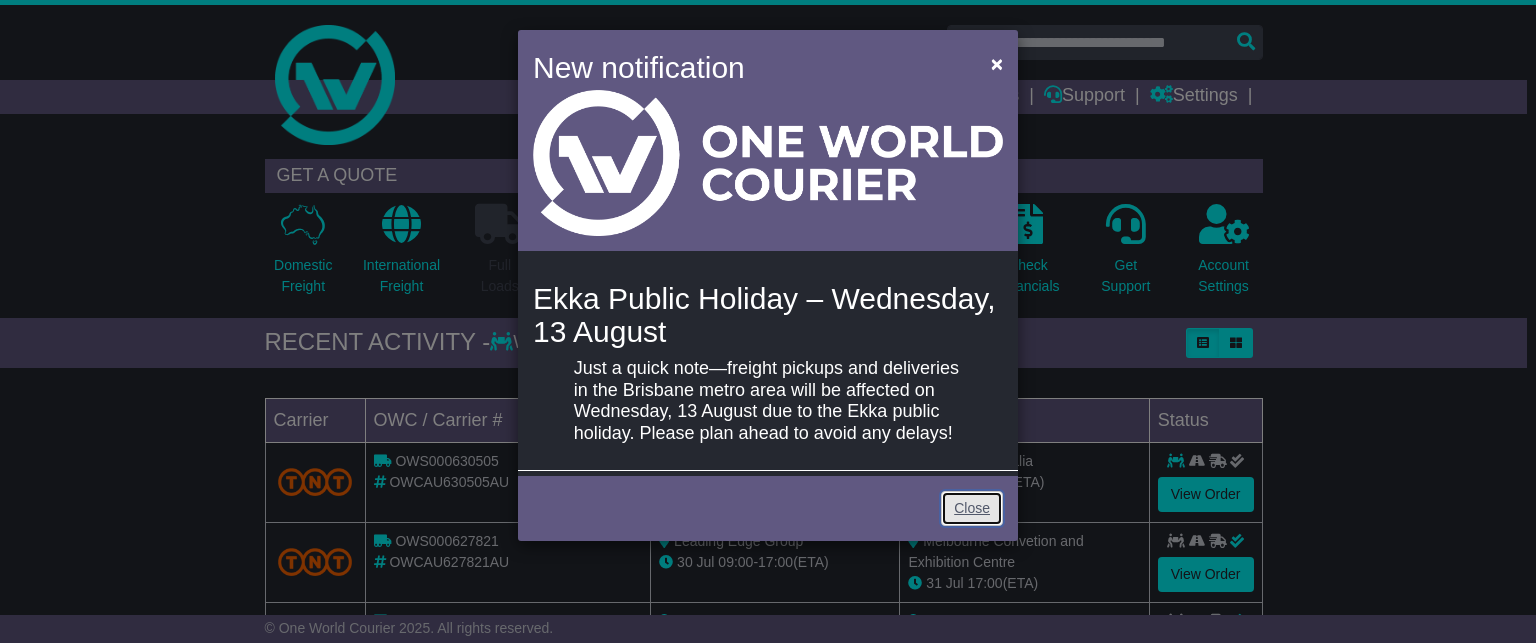 click on "Close" at bounding box center (972, 508) 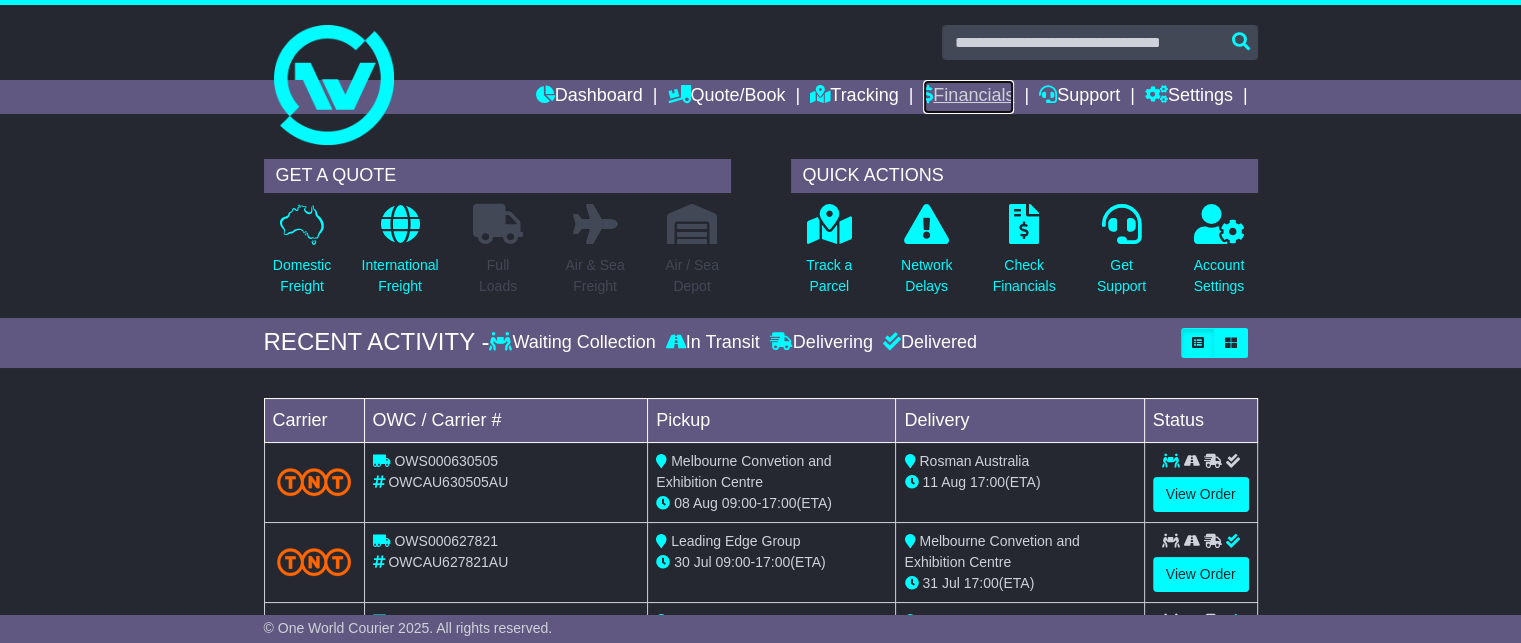 click on "Financials" at bounding box center (968, 97) 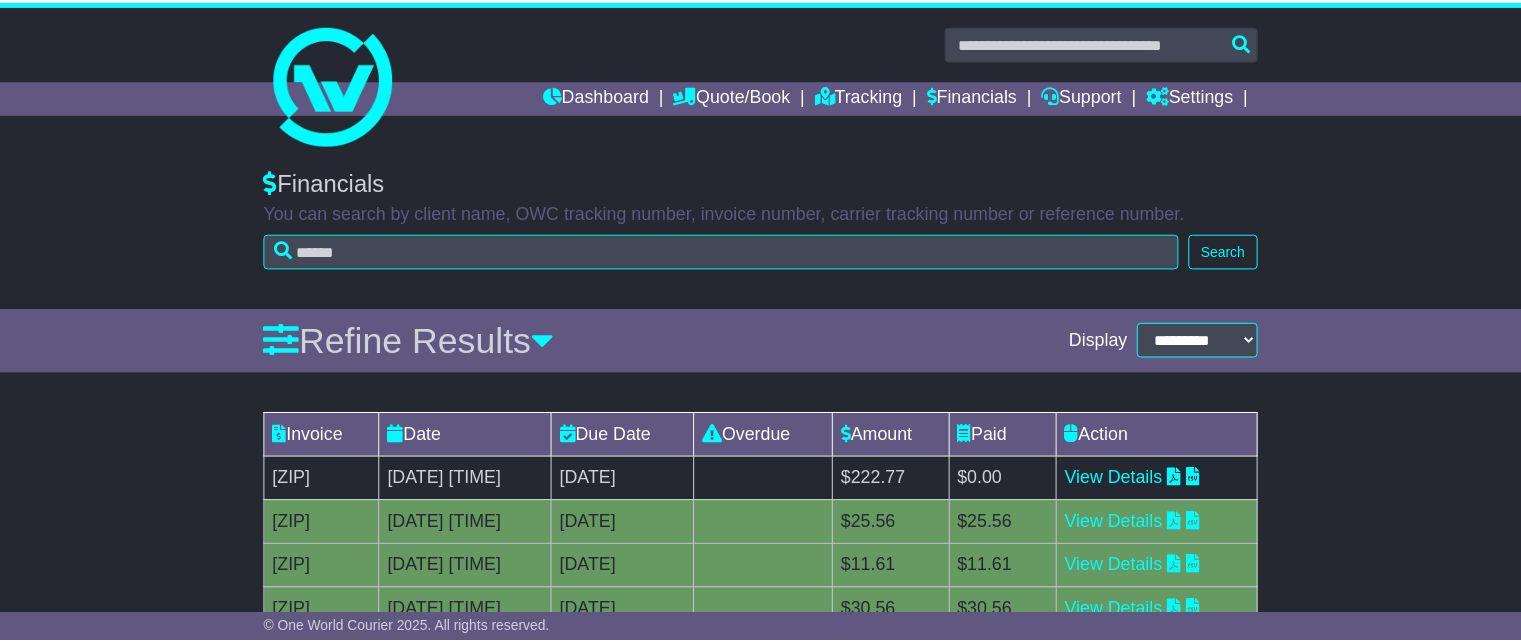 scroll, scrollTop: 0, scrollLeft: 0, axis: both 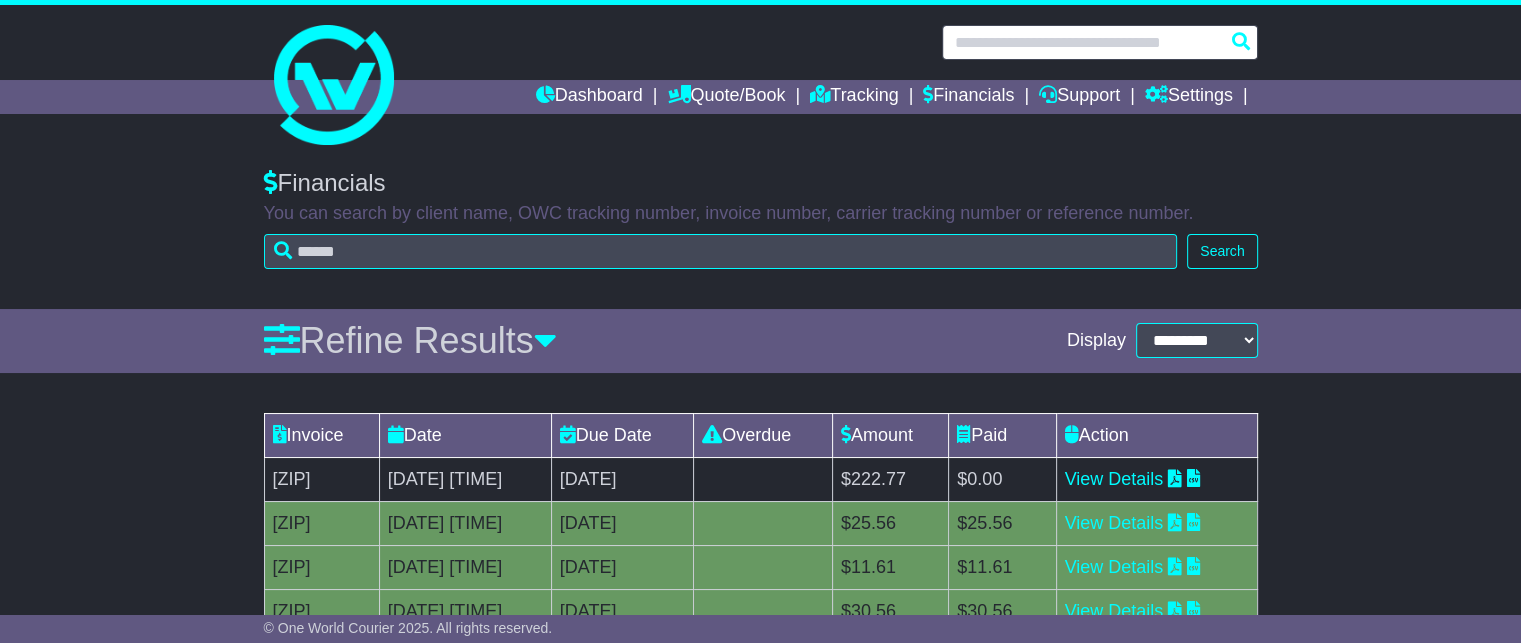 click at bounding box center [1100, 42] 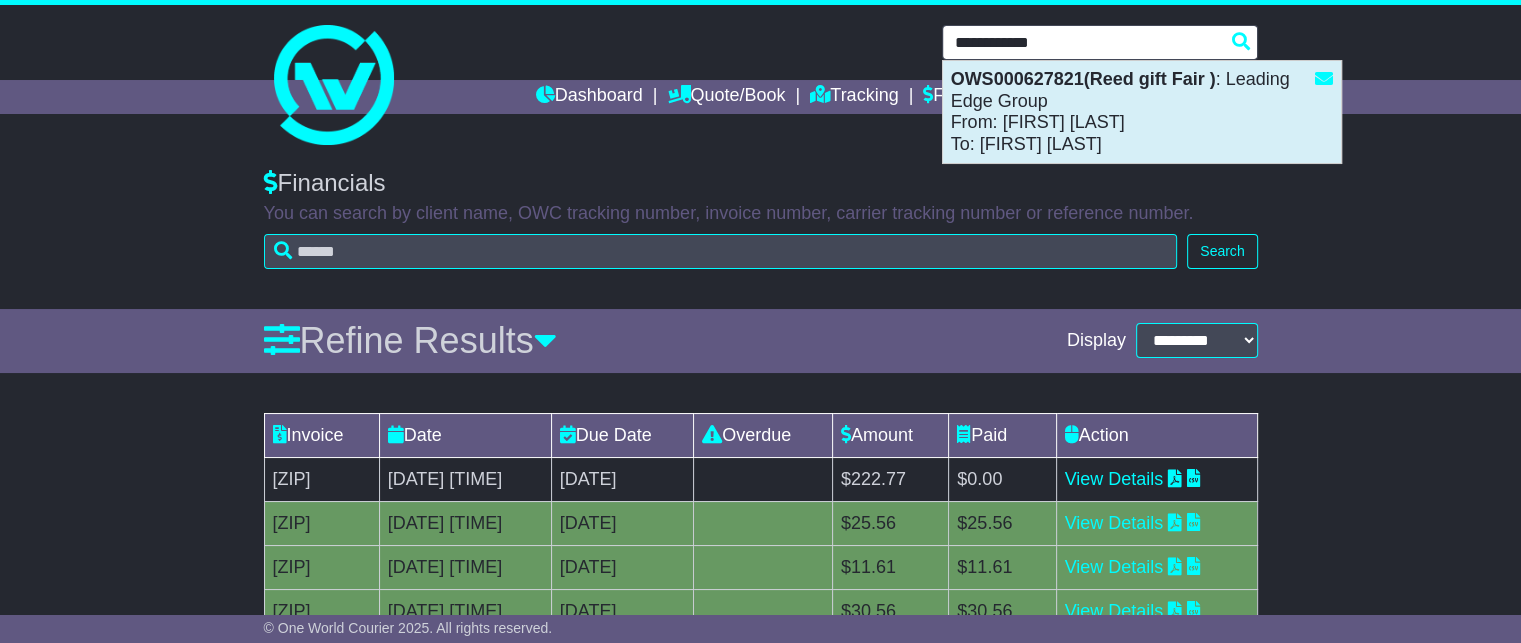 click on "OWS000627821(Reed gift Fair ) : Leading Edge Group From: Claire Packett To: Claire Packett" at bounding box center [1142, 112] 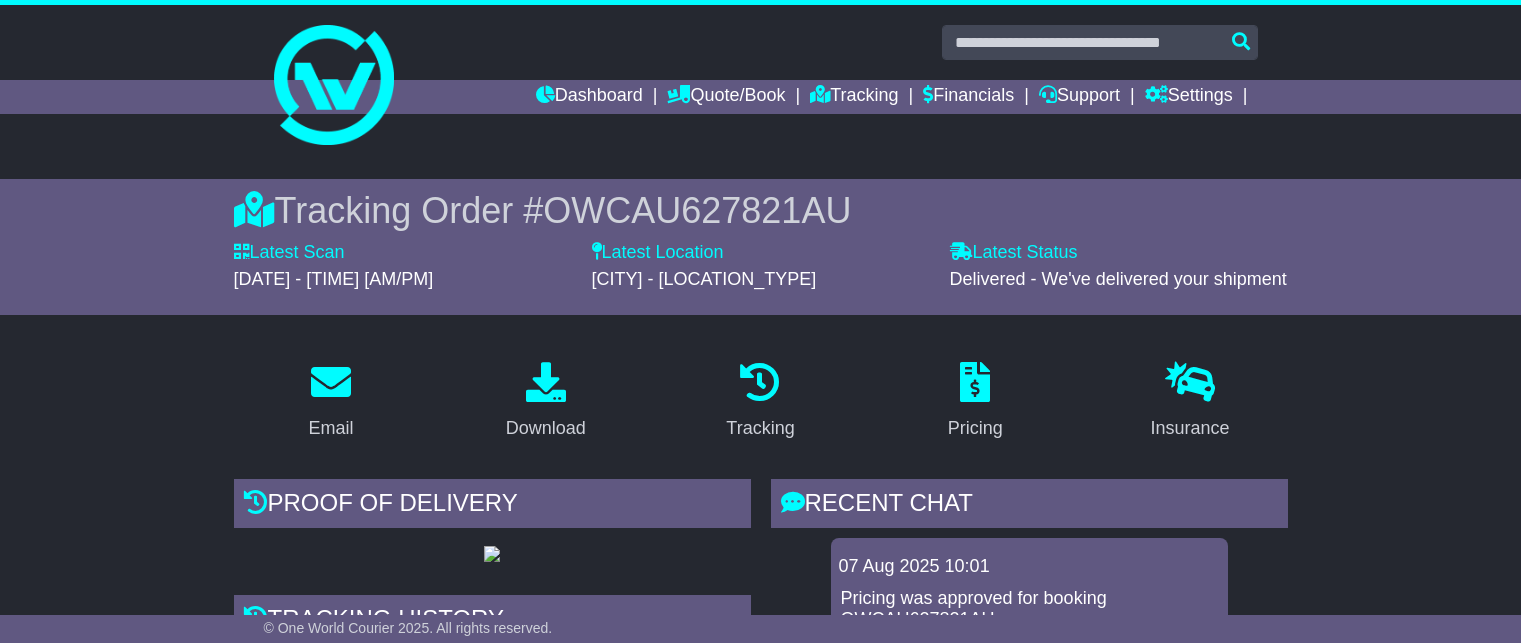 scroll, scrollTop: 0, scrollLeft: 0, axis: both 